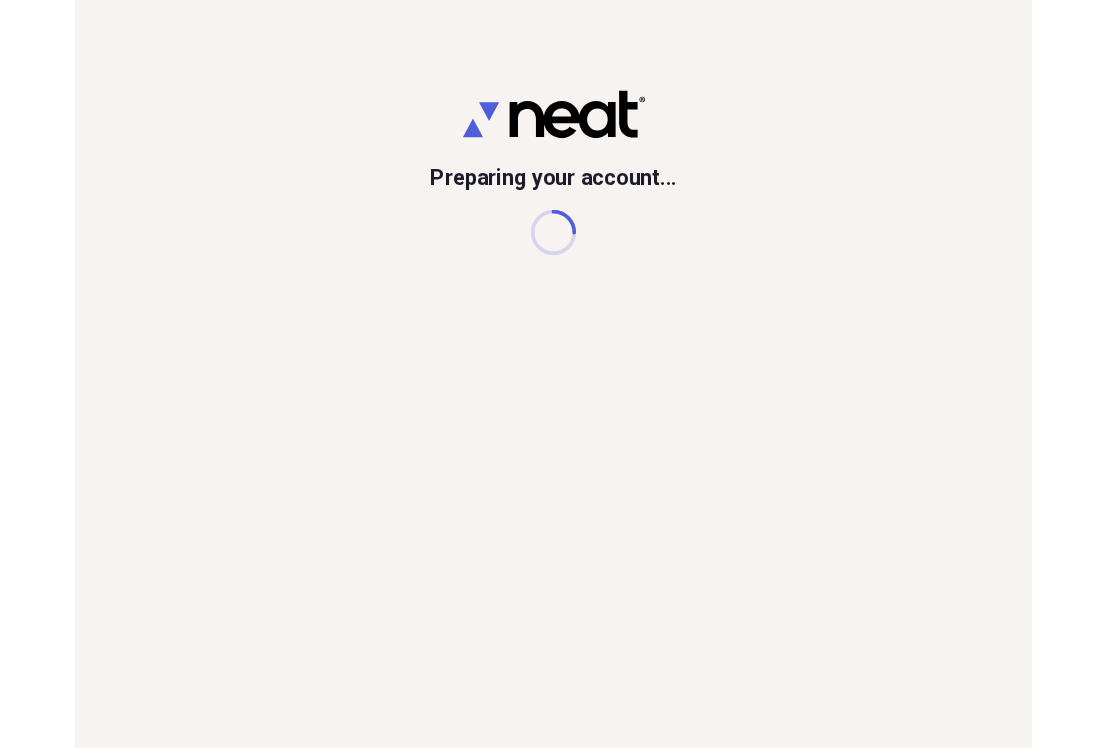 scroll, scrollTop: 0, scrollLeft: 0, axis: both 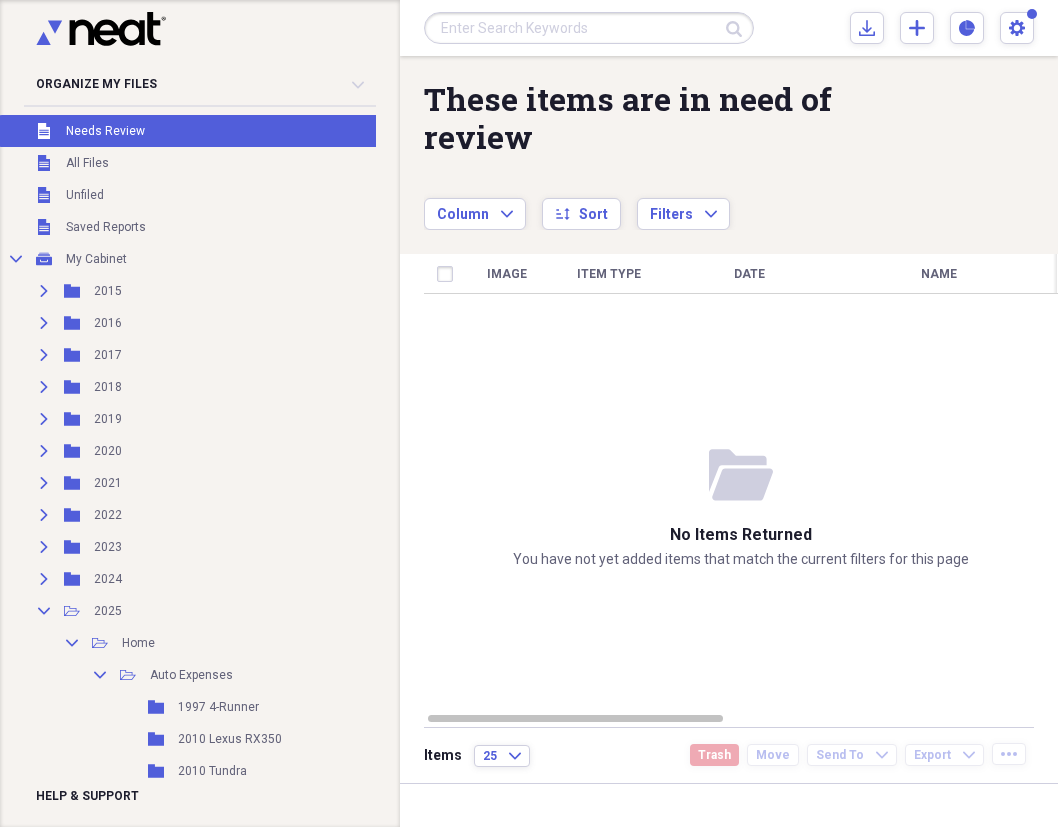 drag, startPoint x: 399, startPoint y: 130, endPoint x: 384, endPoint y: 127, distance: 15.297058 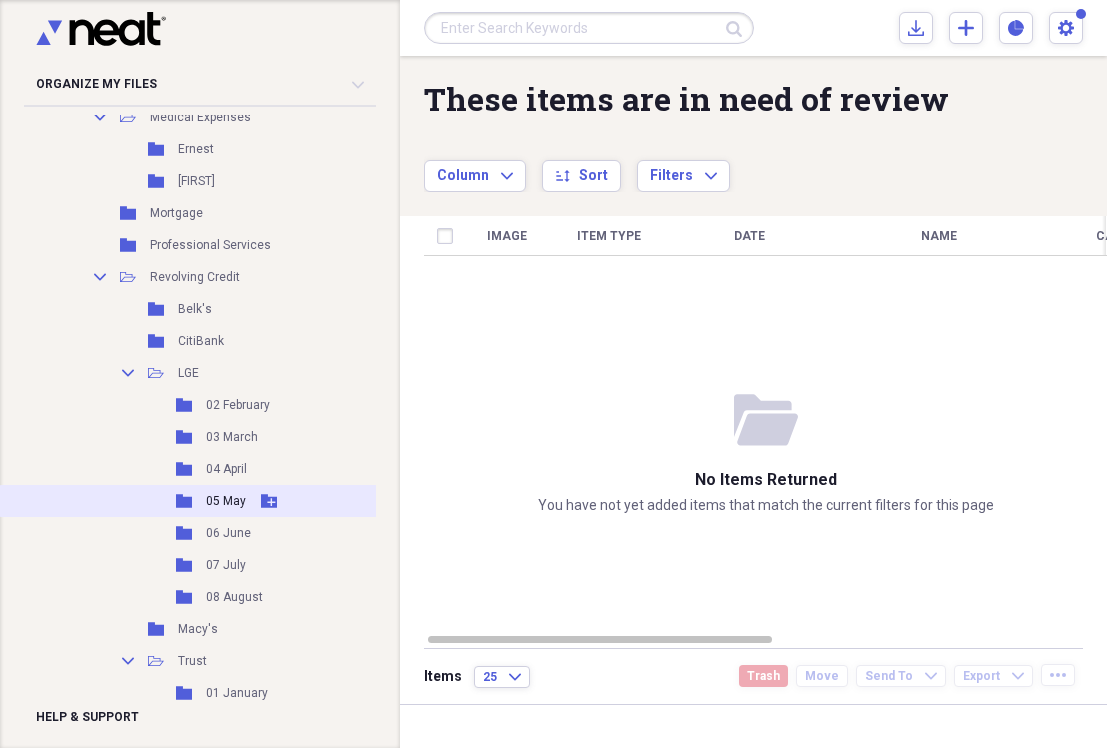 scroll, scrollTop: 1266, scrollLeft: 0, axis: vertical 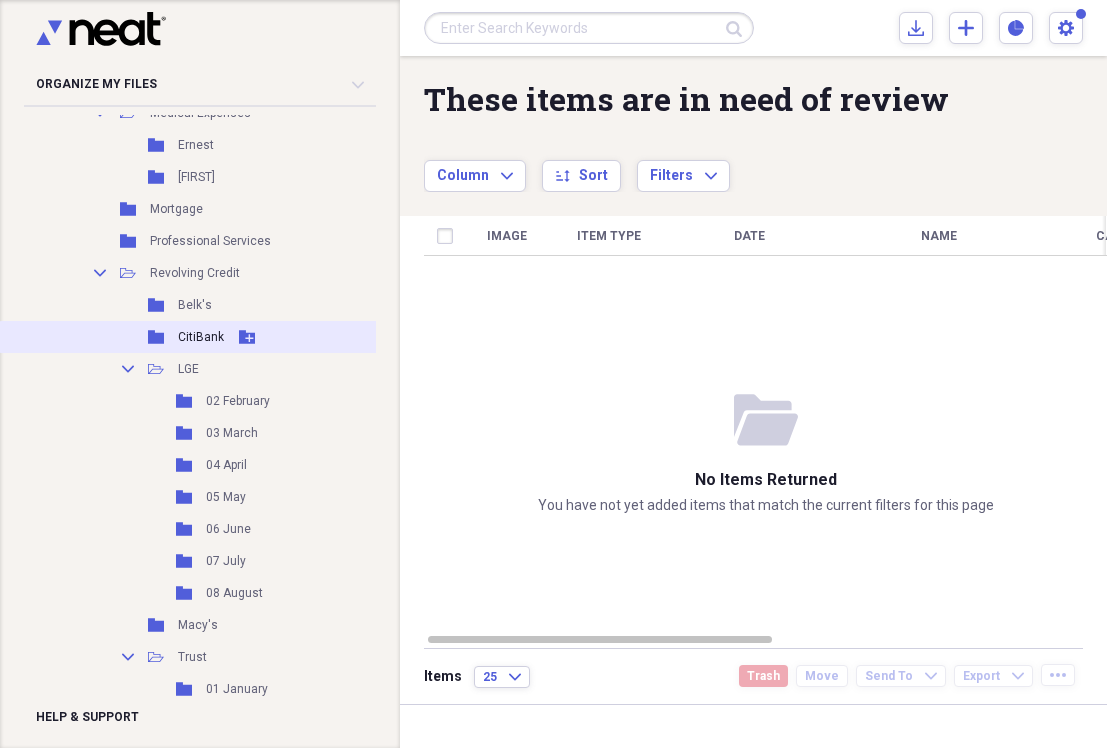 click 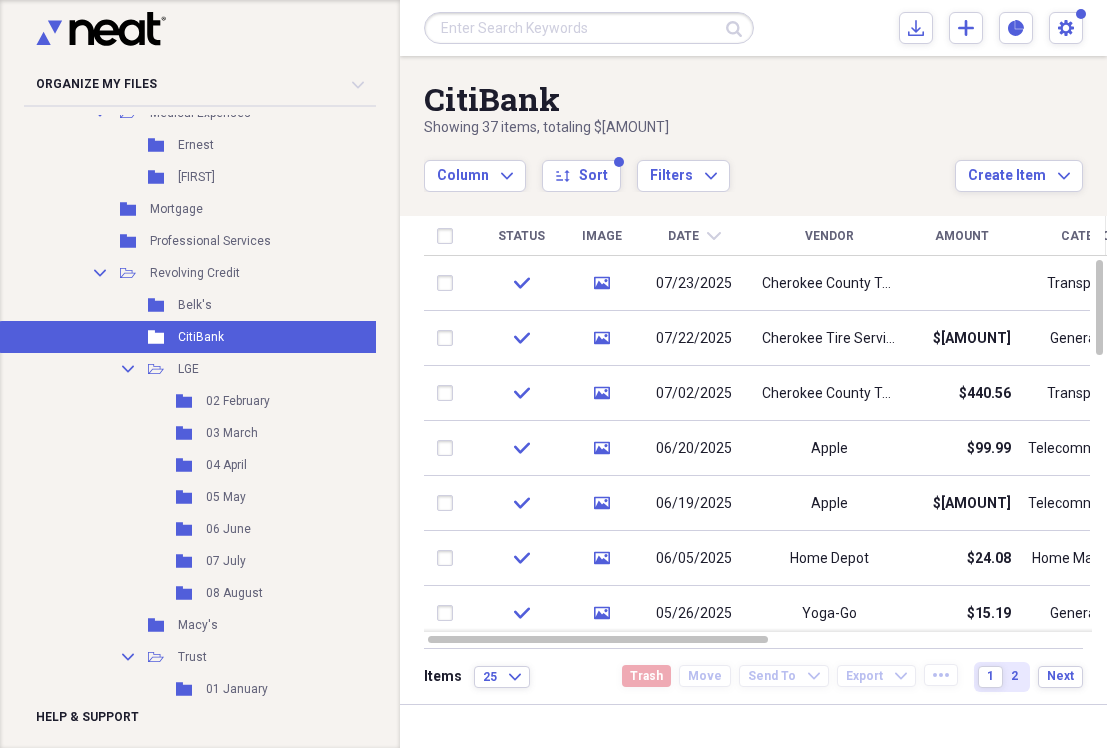 drag, startPoint x: 1052, startPoint y: 173, endPoint x: 1008, endPoint y: 133, distance: 59.464275 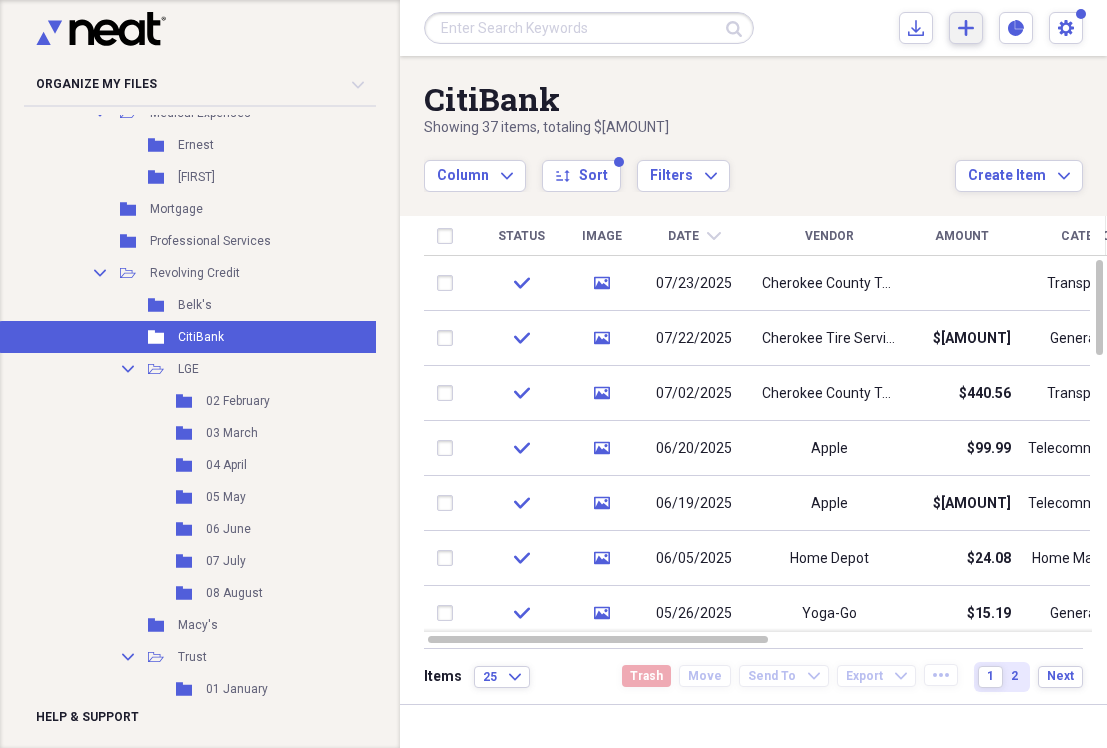 click on "Add" 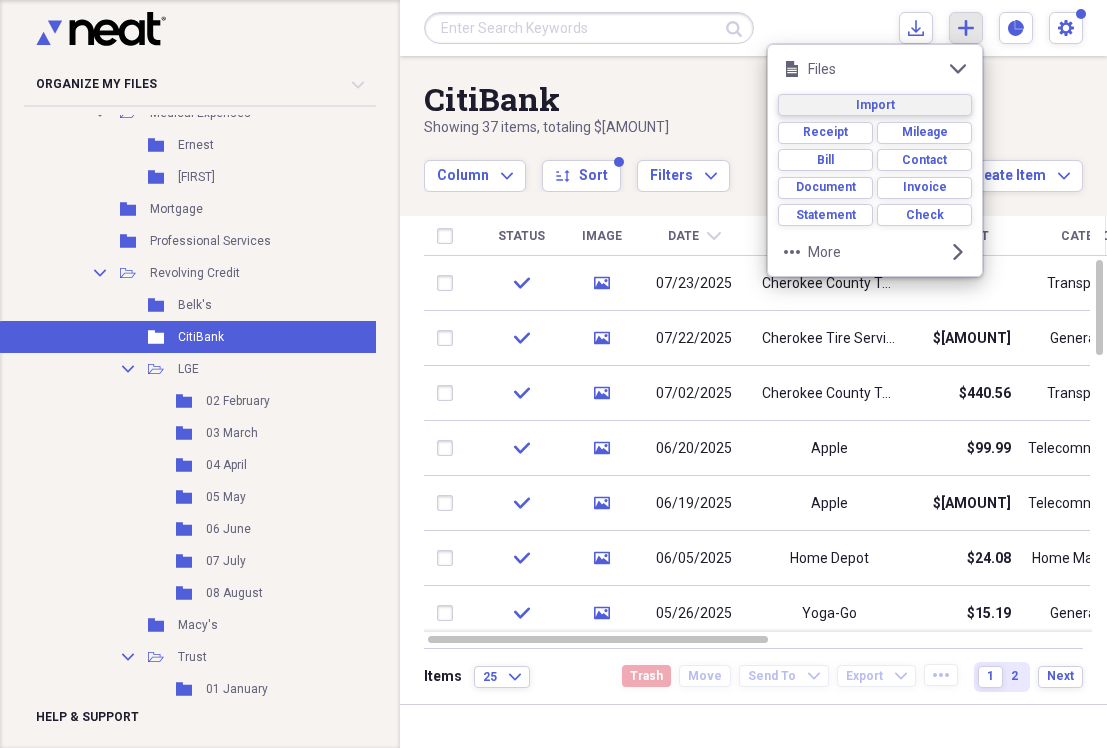 click on "Import" at bounding box center (875, 105) 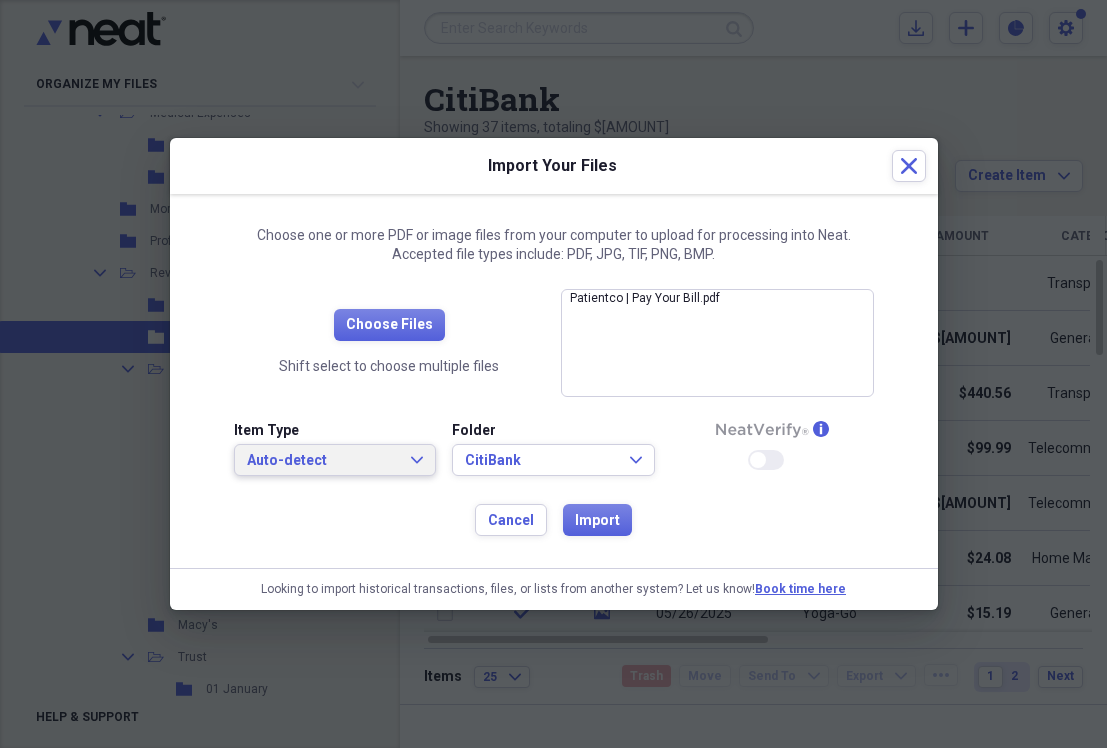 click on "Expand" 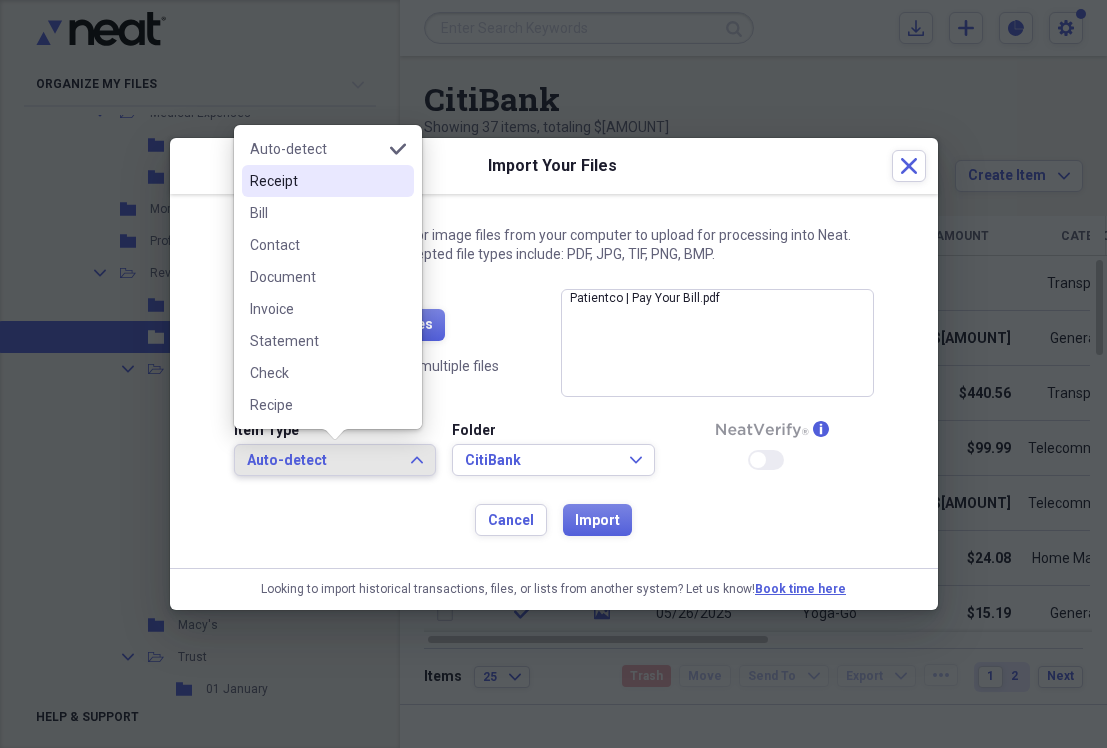 click on "Receipt" at bounding box center (316, 181) 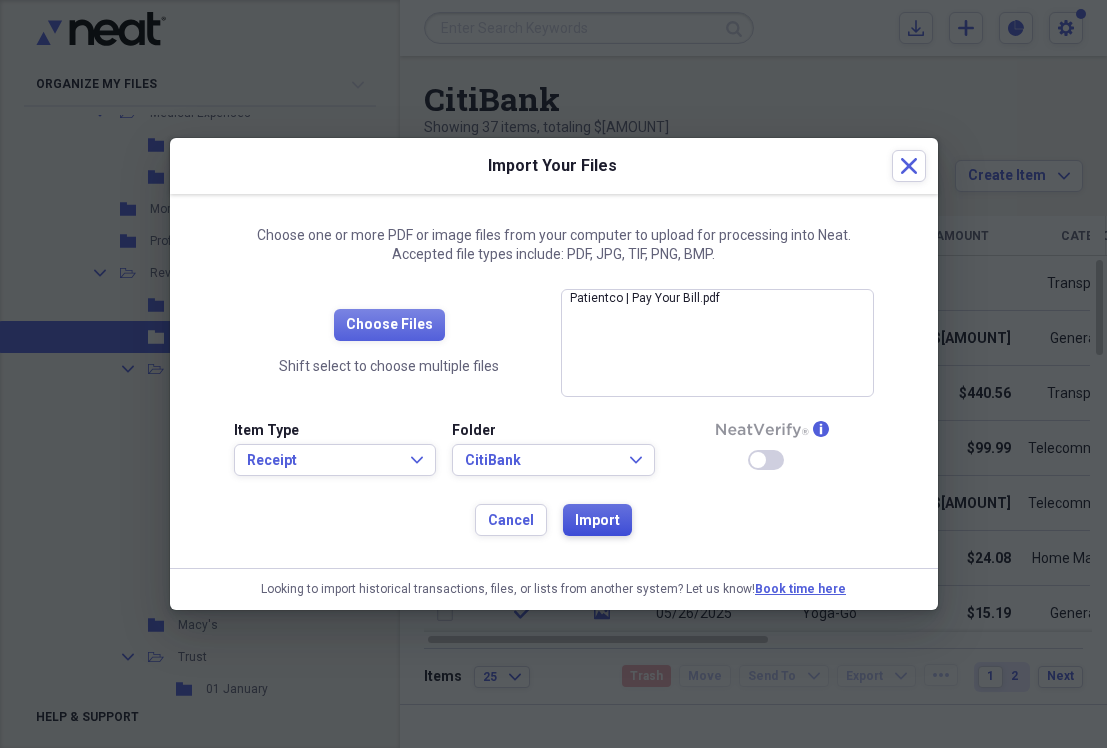 click on "Import" at bounding box center (597, 521) 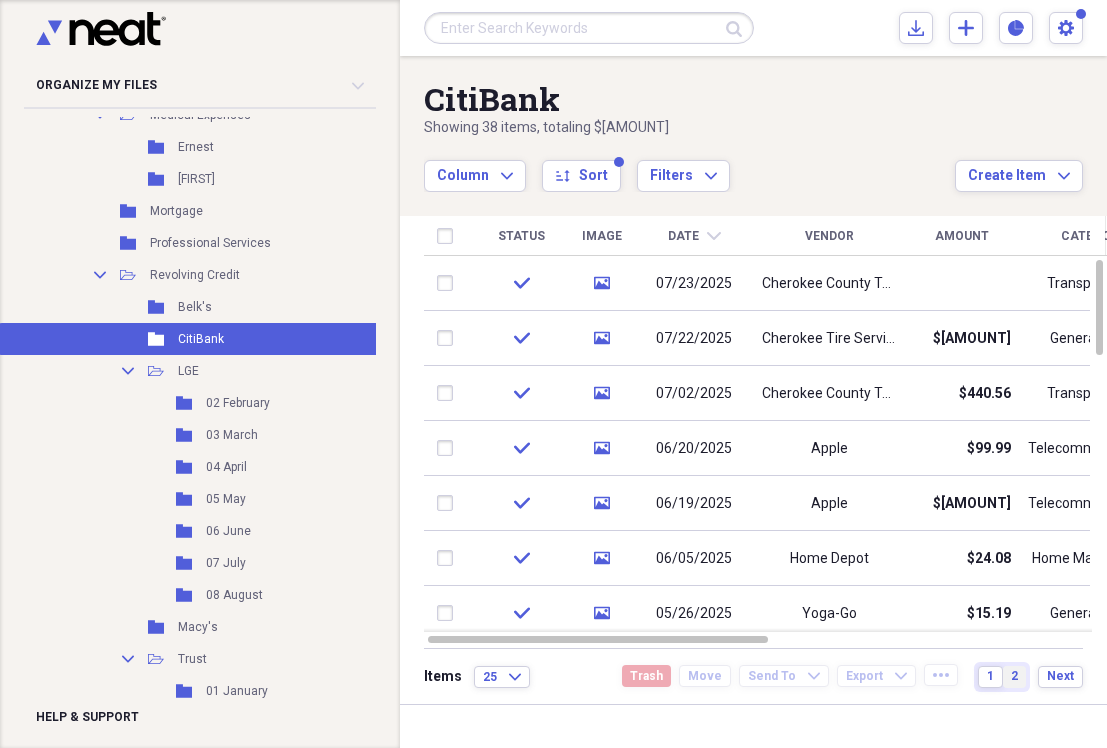 click on "2" at bounding box center [1014, 676] 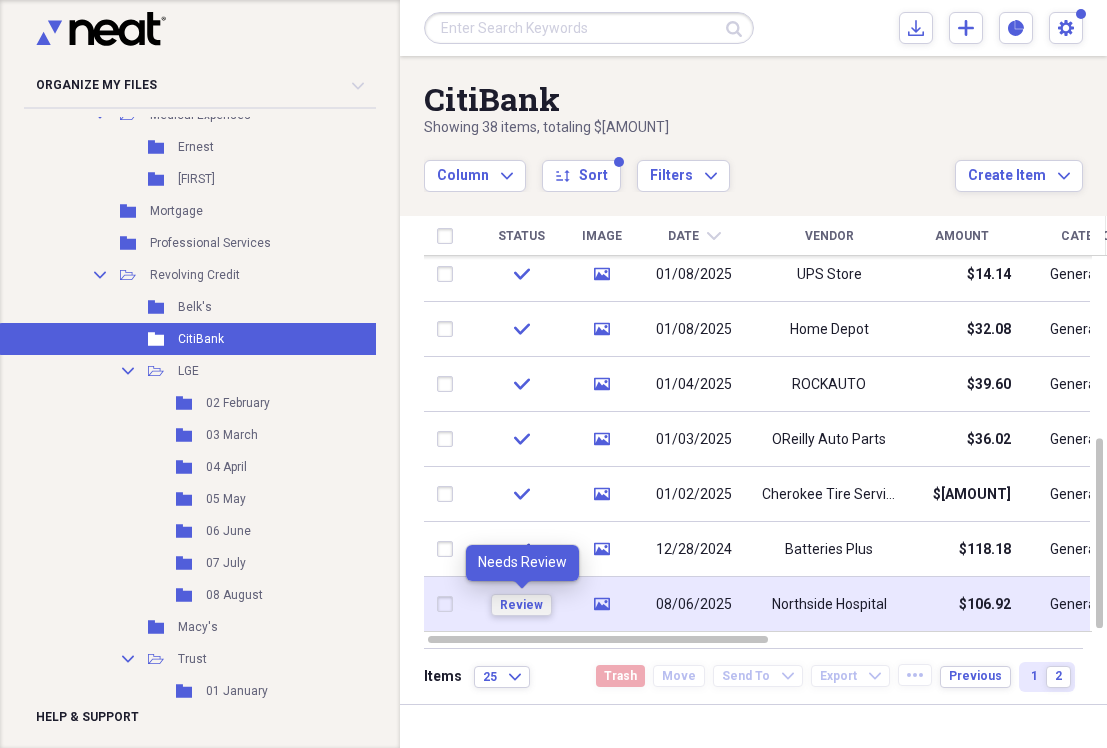 click on "Review" at bounding box center [521, 605] 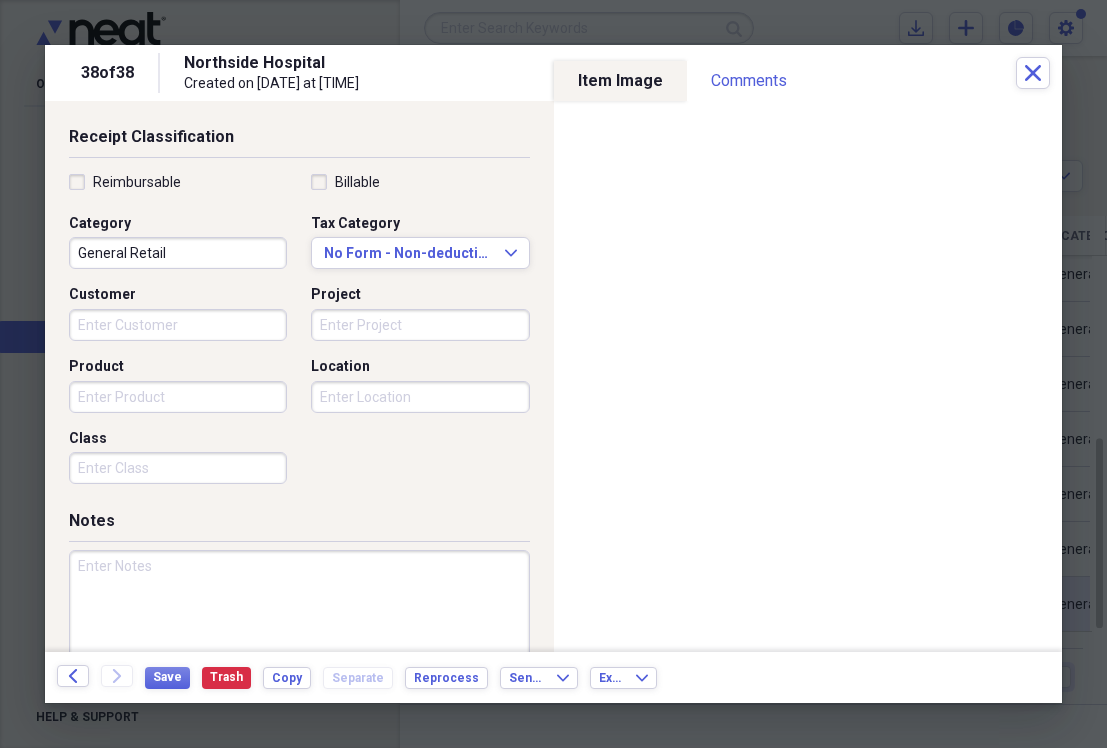 scroll, scrollTop: 463, scrollLeft: 0, axis: vertical 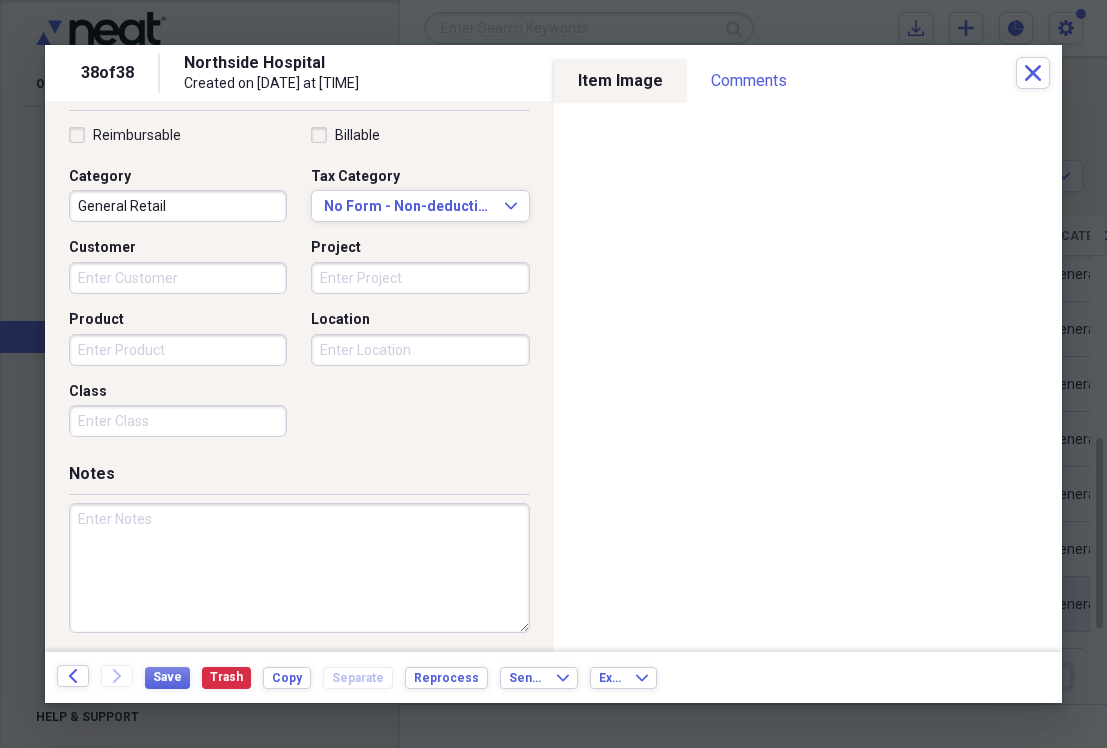 click at bounding box center [299, 568] 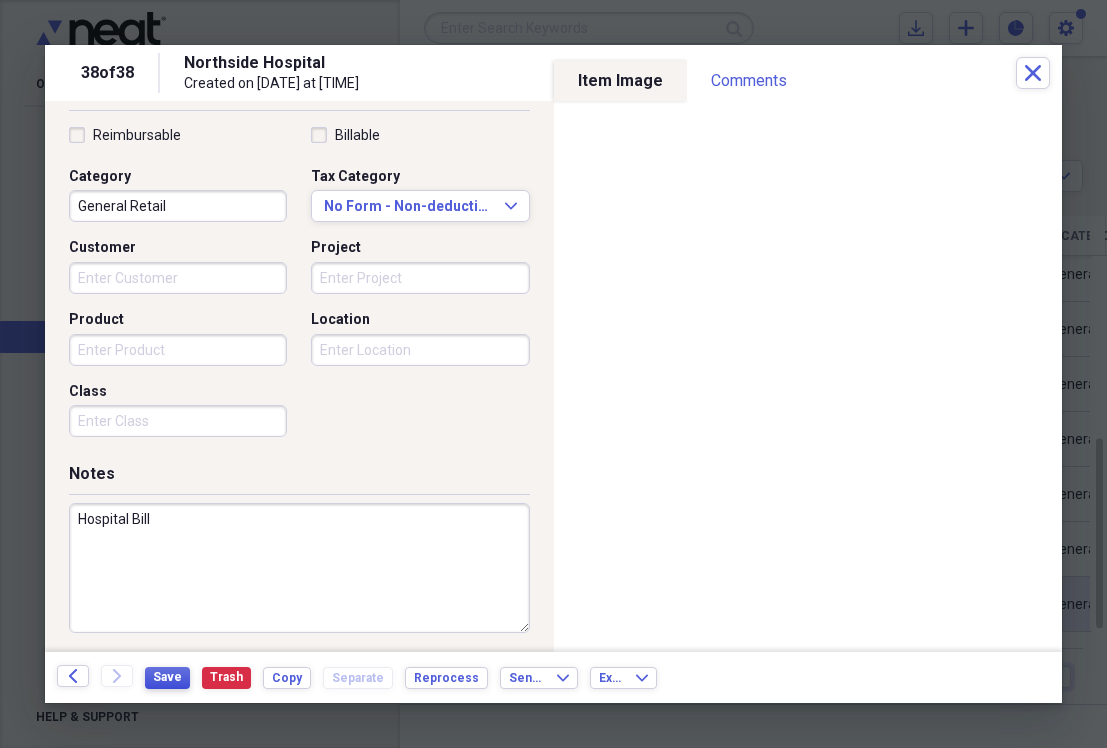 type on "Hospital Bill" 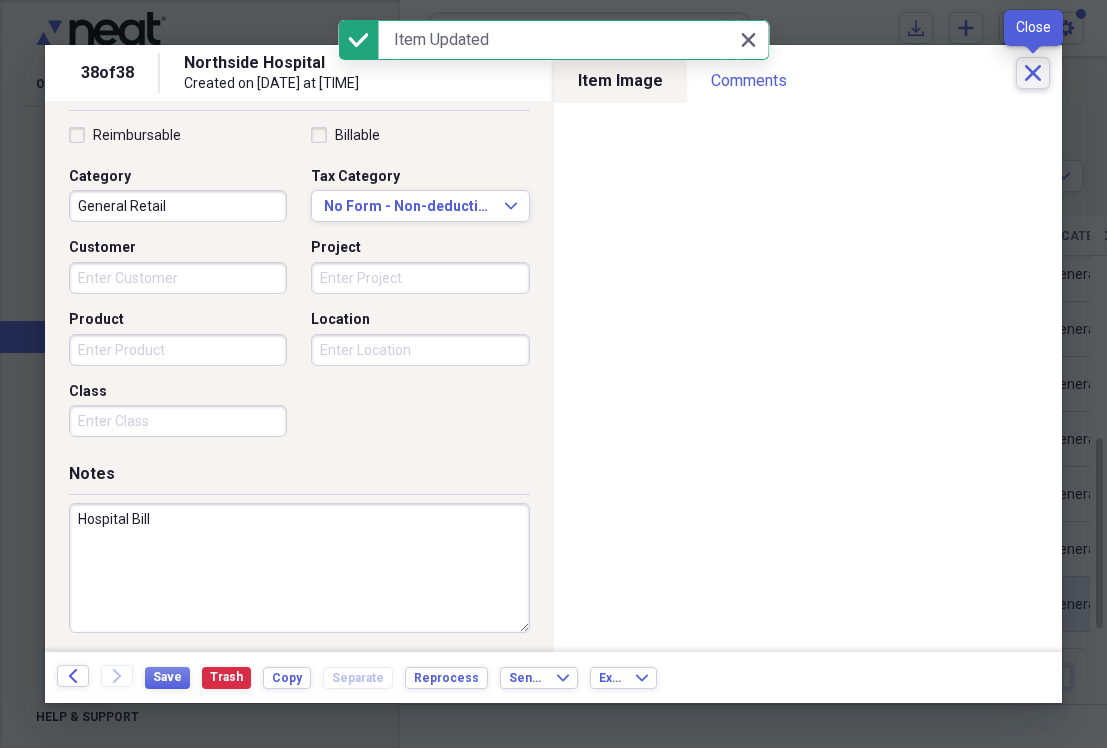 click 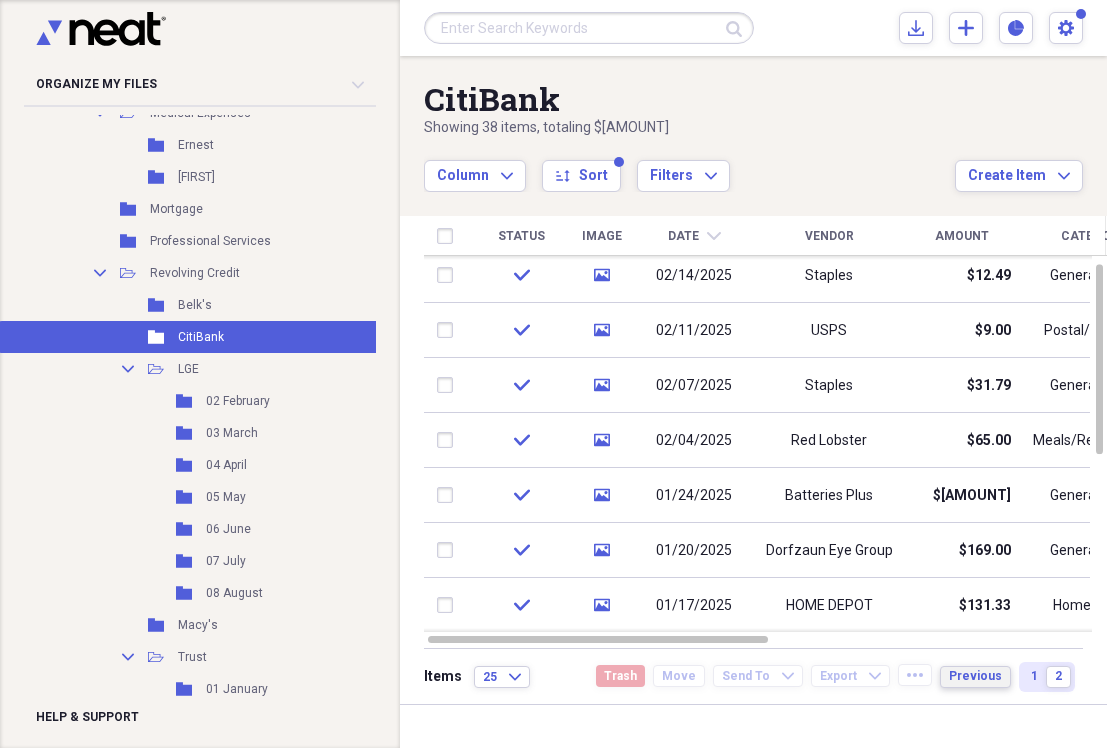 click on "Previous" at bounding box center (975, 676) 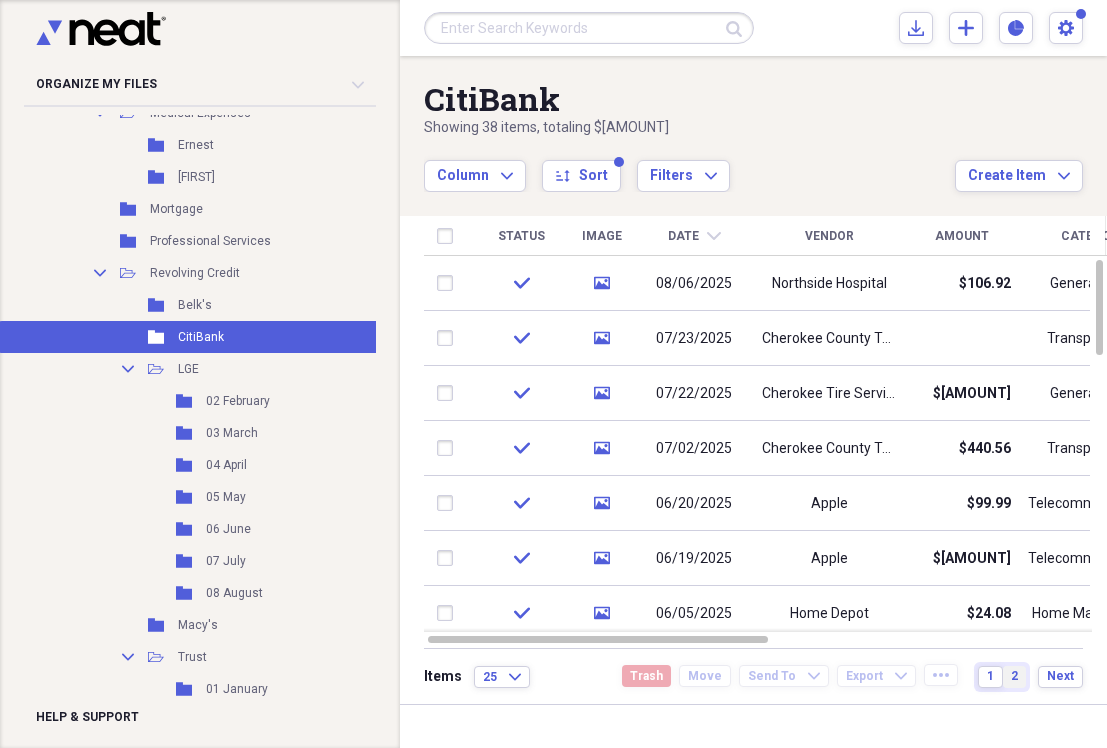 click on "2" at bounding box center [1014, 676] 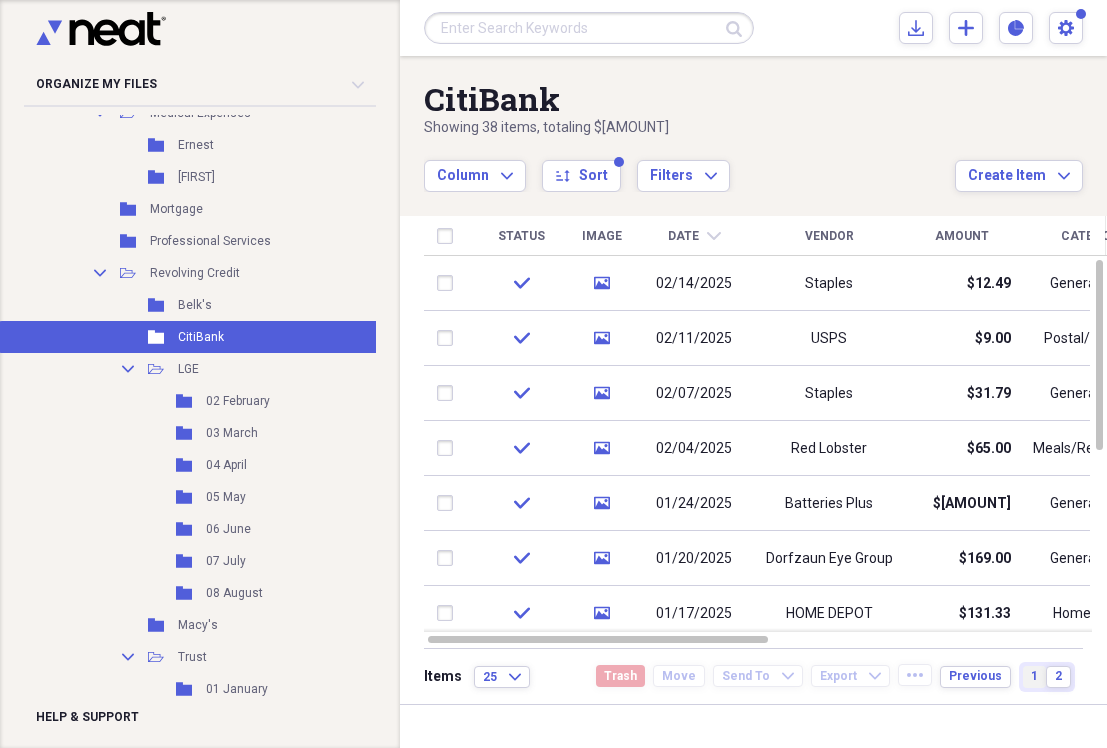 click on "1" at bounding box center (1034, 676) 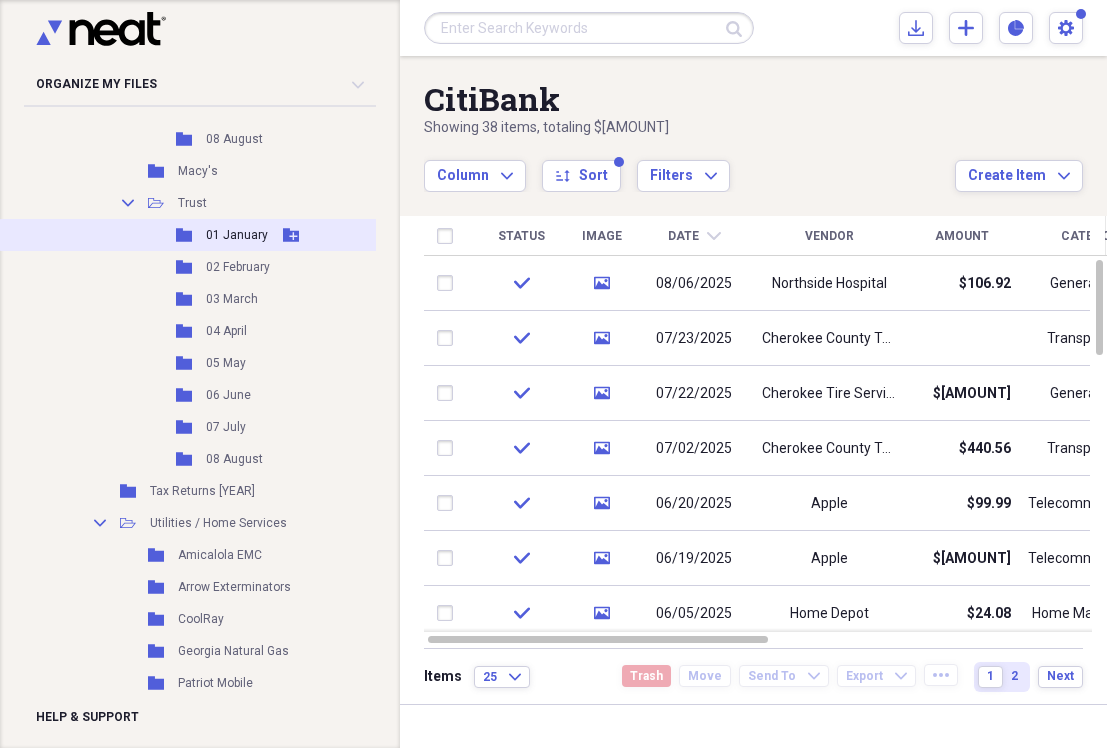 scroll, scrollTop: 1688, scrollLeft: 0, axis: vertical 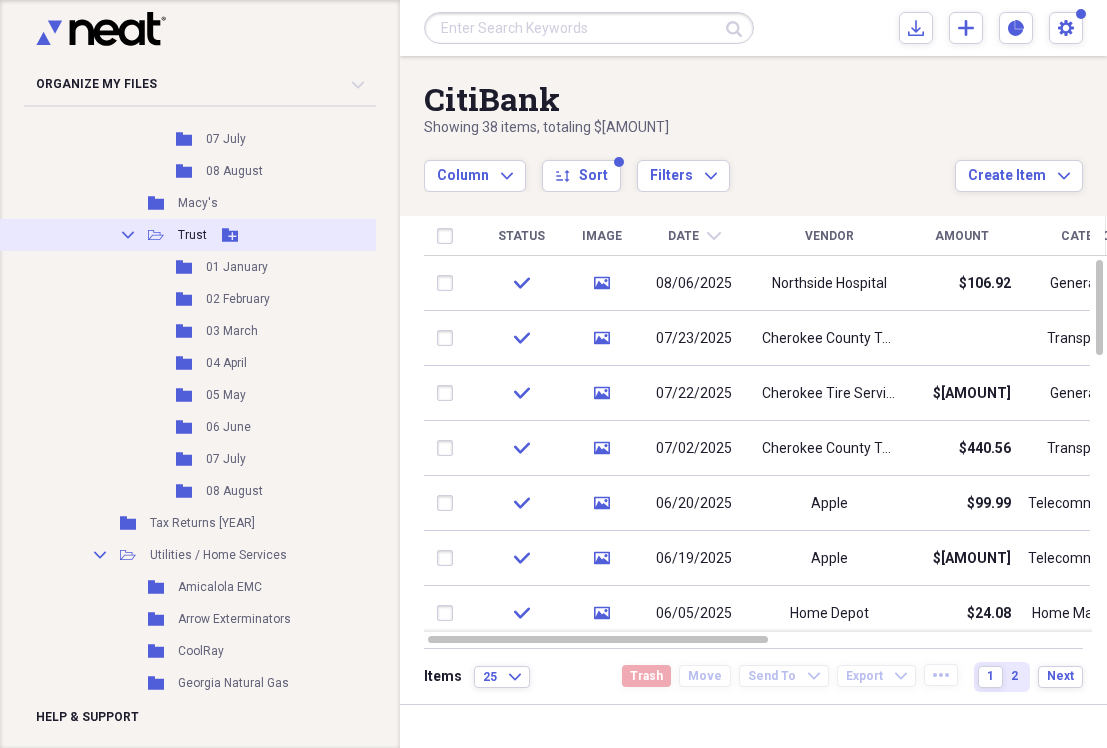 click on "Collapse" 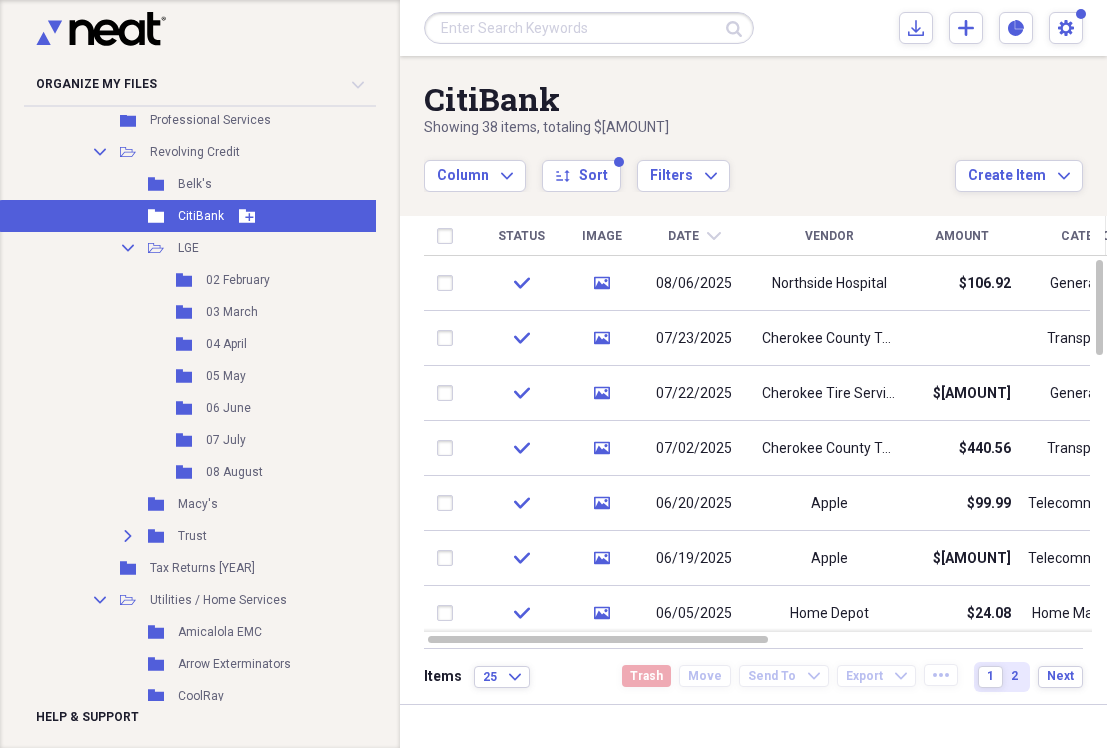 scroll, scrollTop: 1383, scrollLeft: 0, axis: vertical 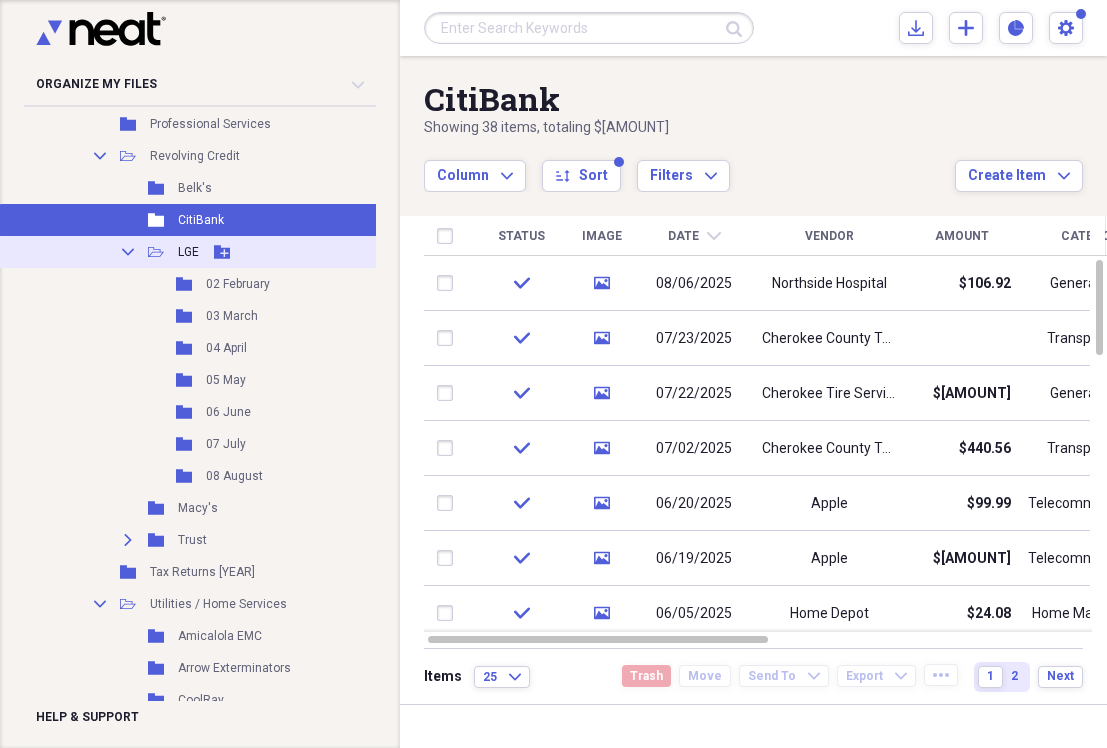 click on "Collapse" 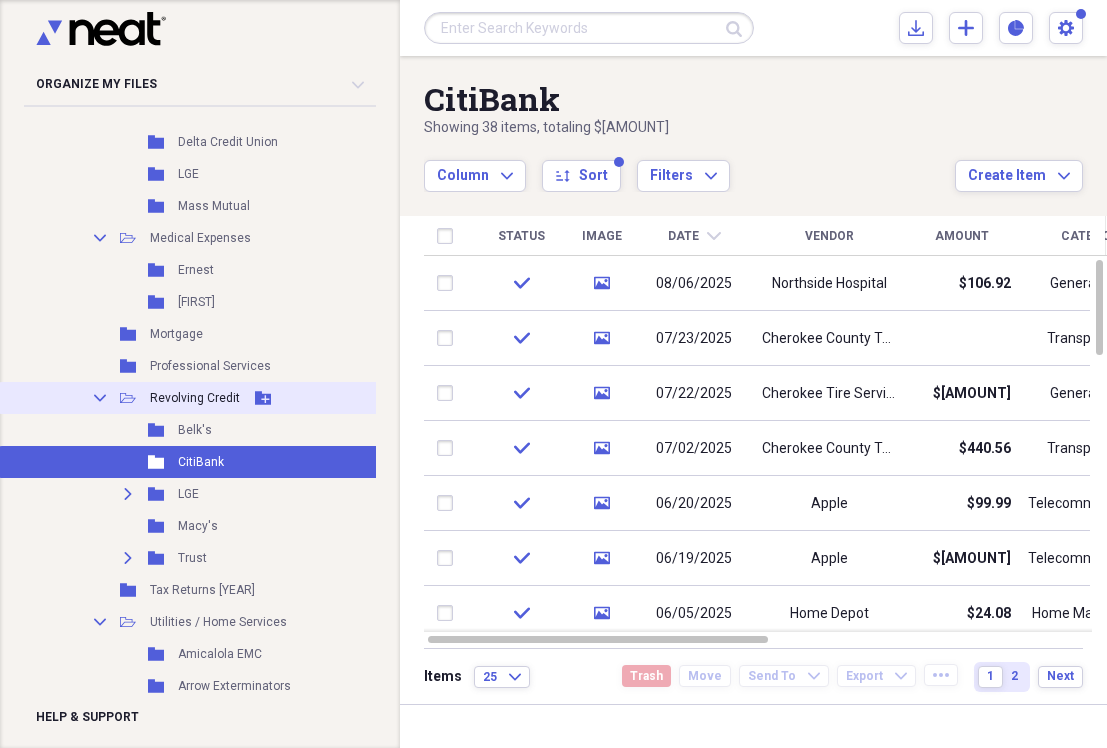 scroll, scrollTop: 1085, scrollLeft: 0, axis: vertical 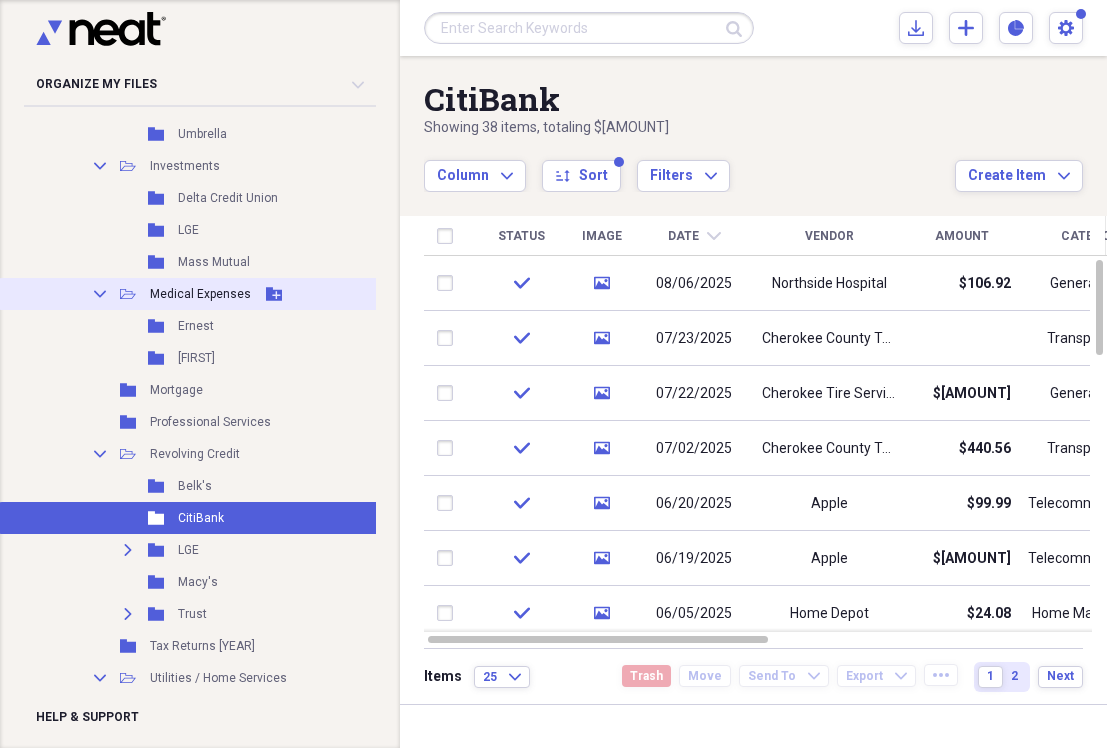 click on "Collapse" 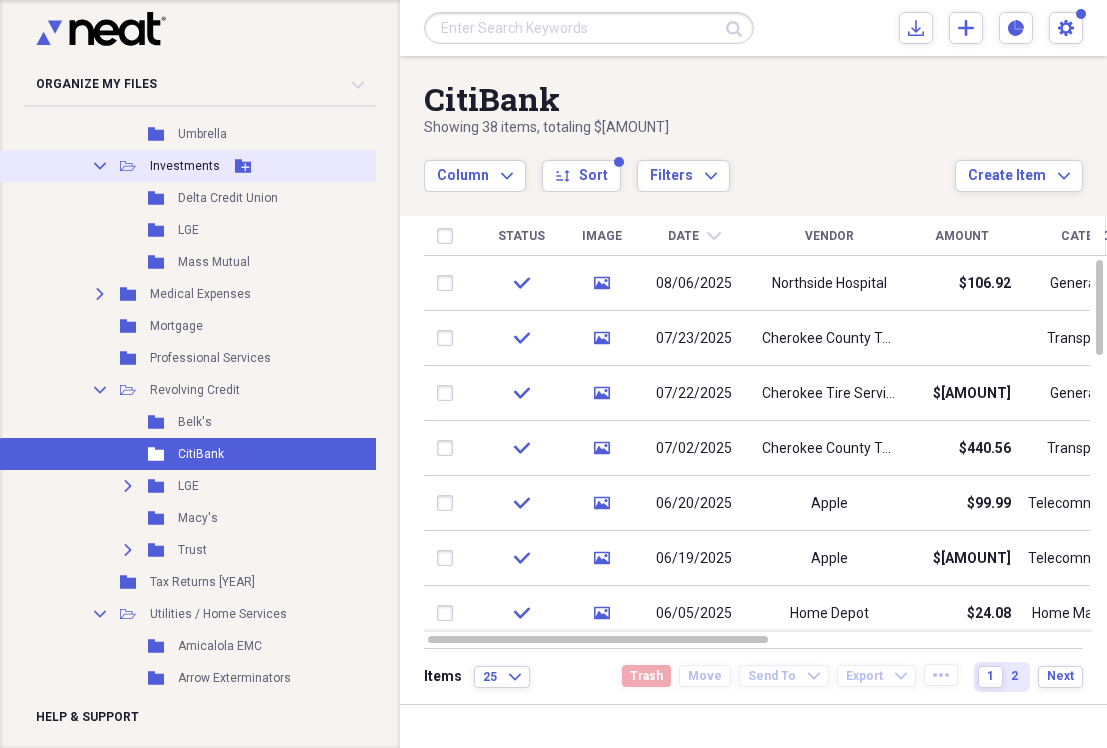 click on "Collapse" at bounding box center [100, 166] 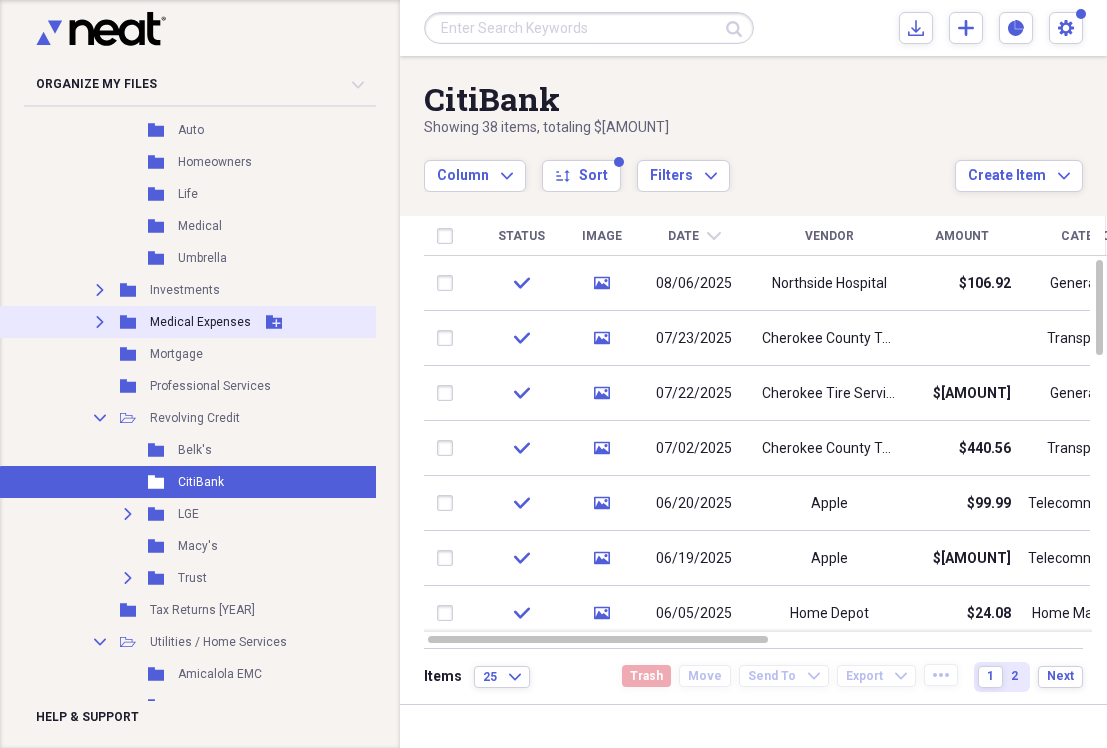 scroll, scrollTop: 873, scrollLeft: 0, axis: vertical 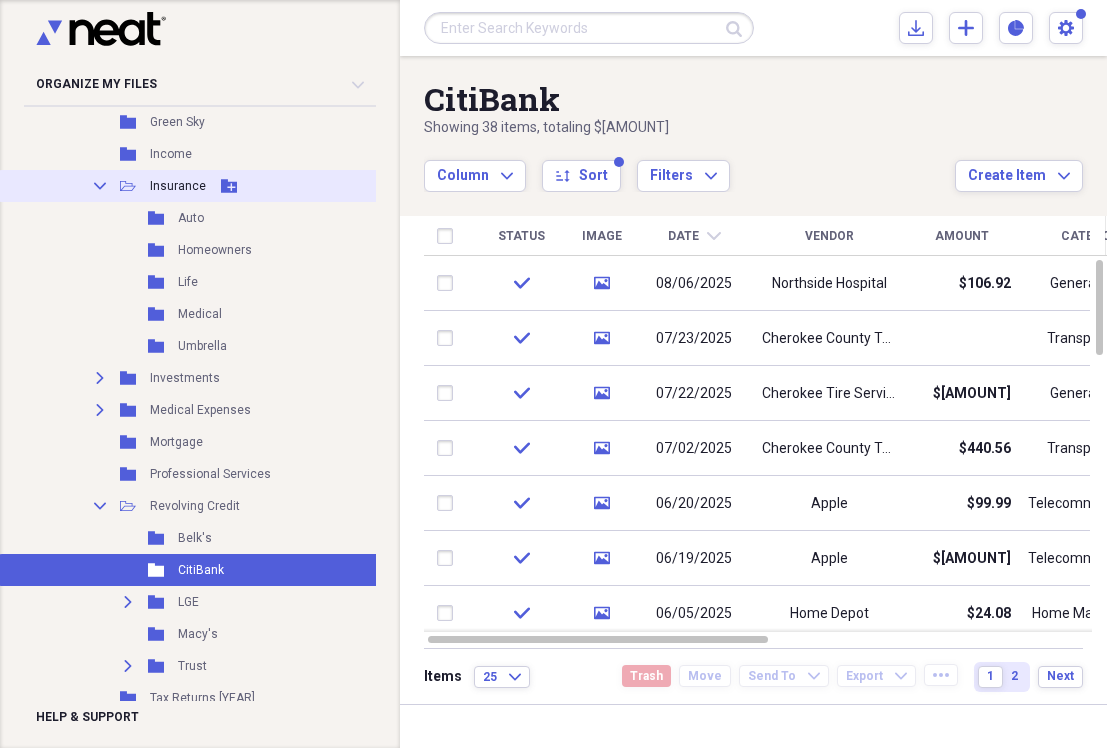 click on "Collapse" 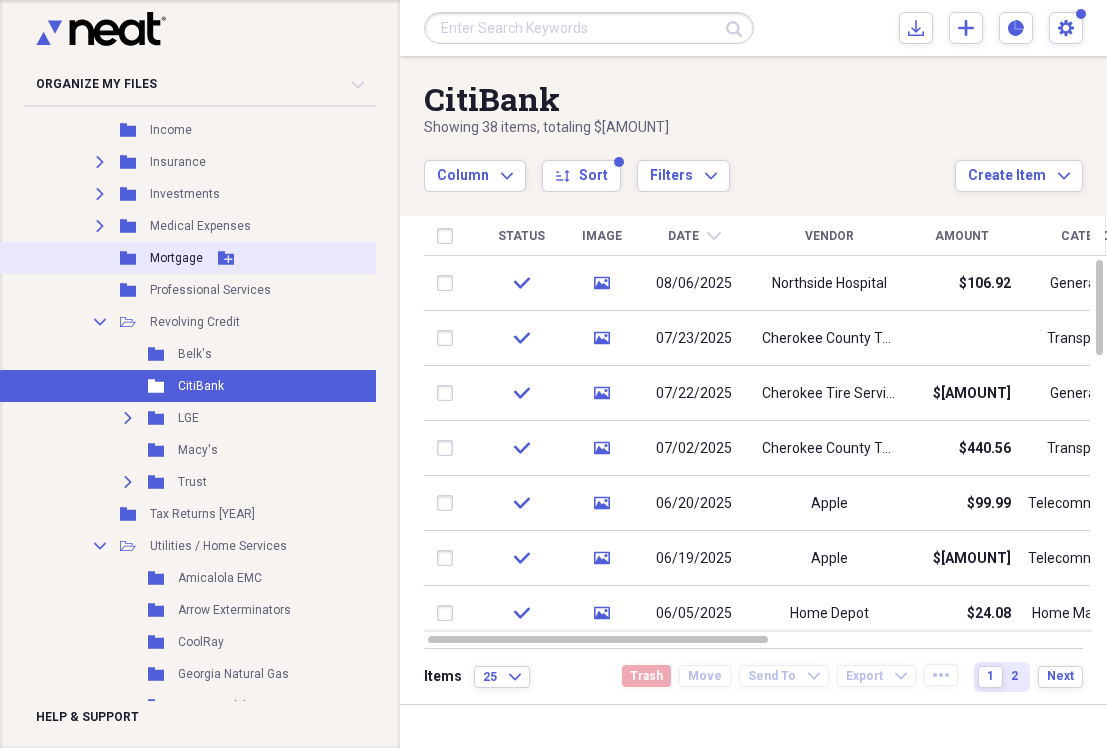 scroll, scrollTop: 931, scrollLeft: 0, axis: vertical 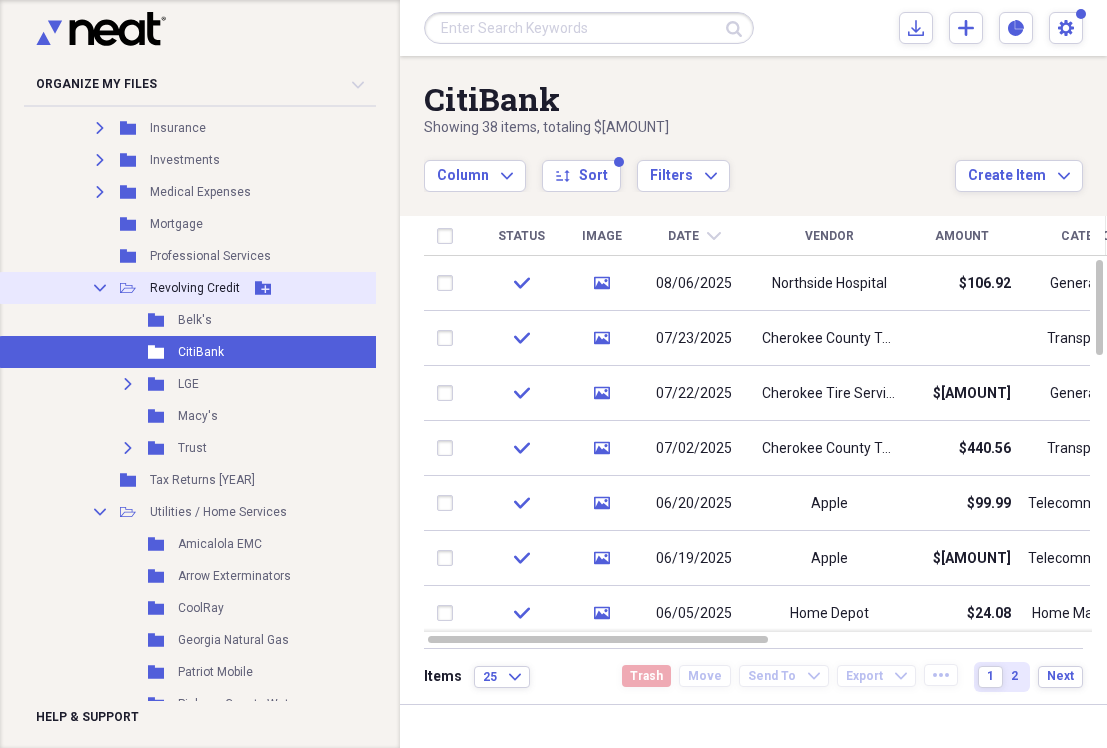 click on "Collapse" at bounding box center [100, 288] 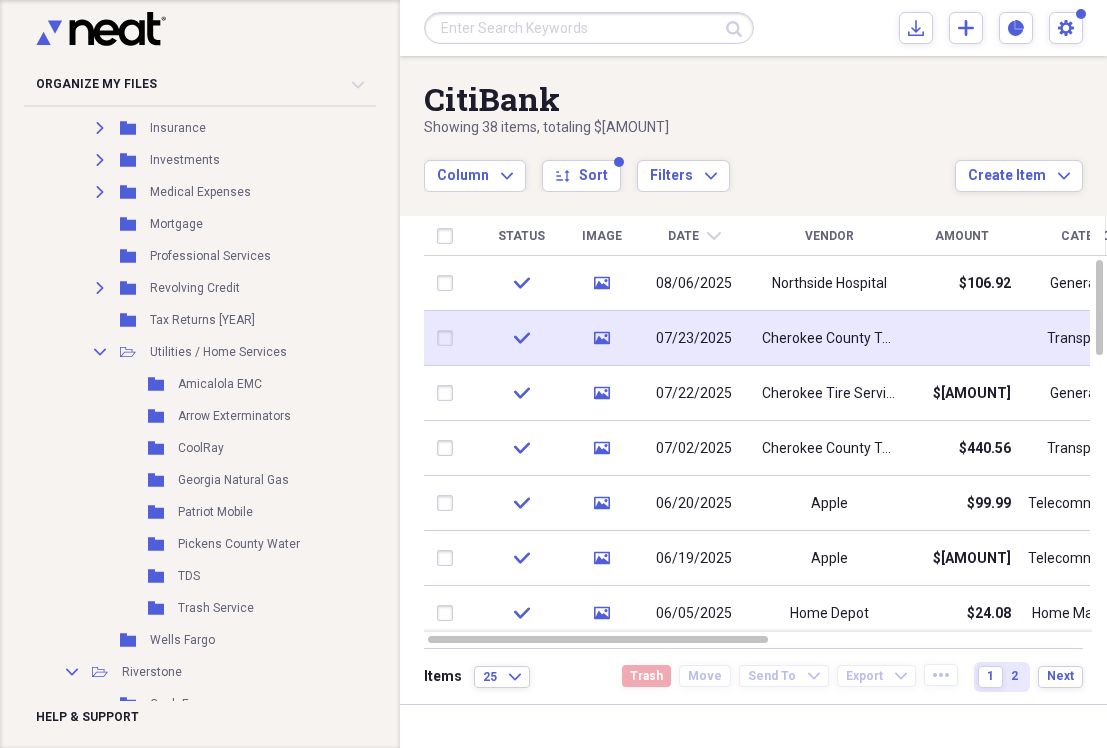 click on "Cherokee County Toyota" at bounding box center (829, 339) 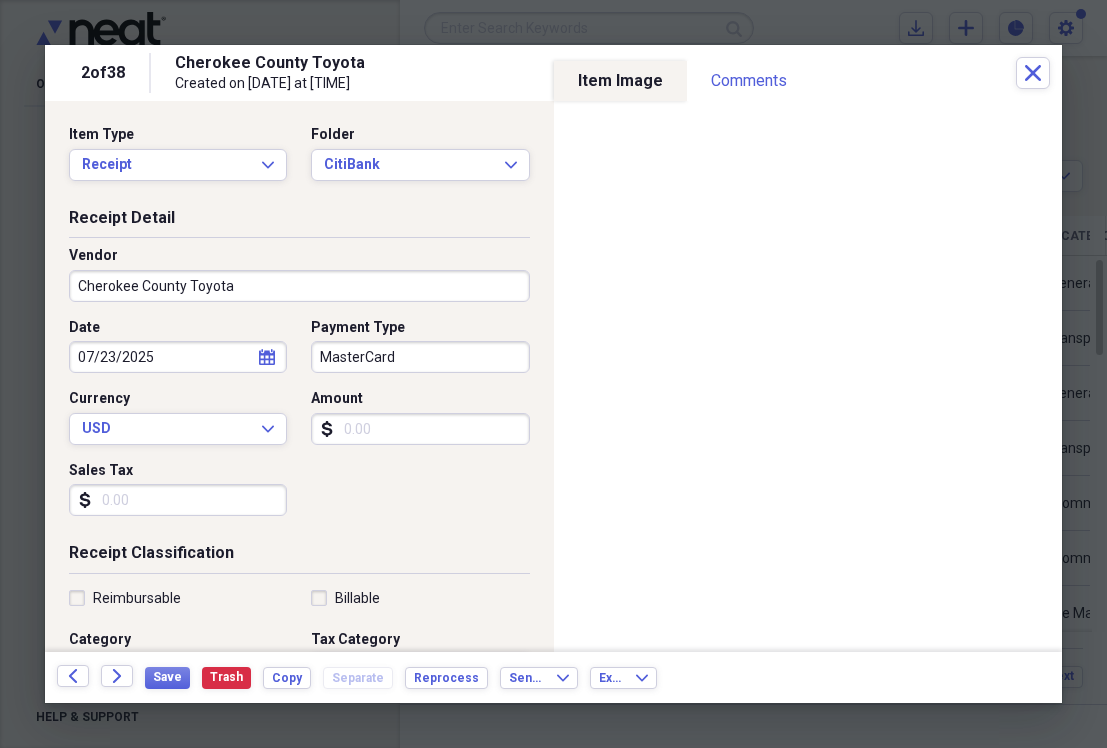 click on "Amount" at bounding box center (420, 429) 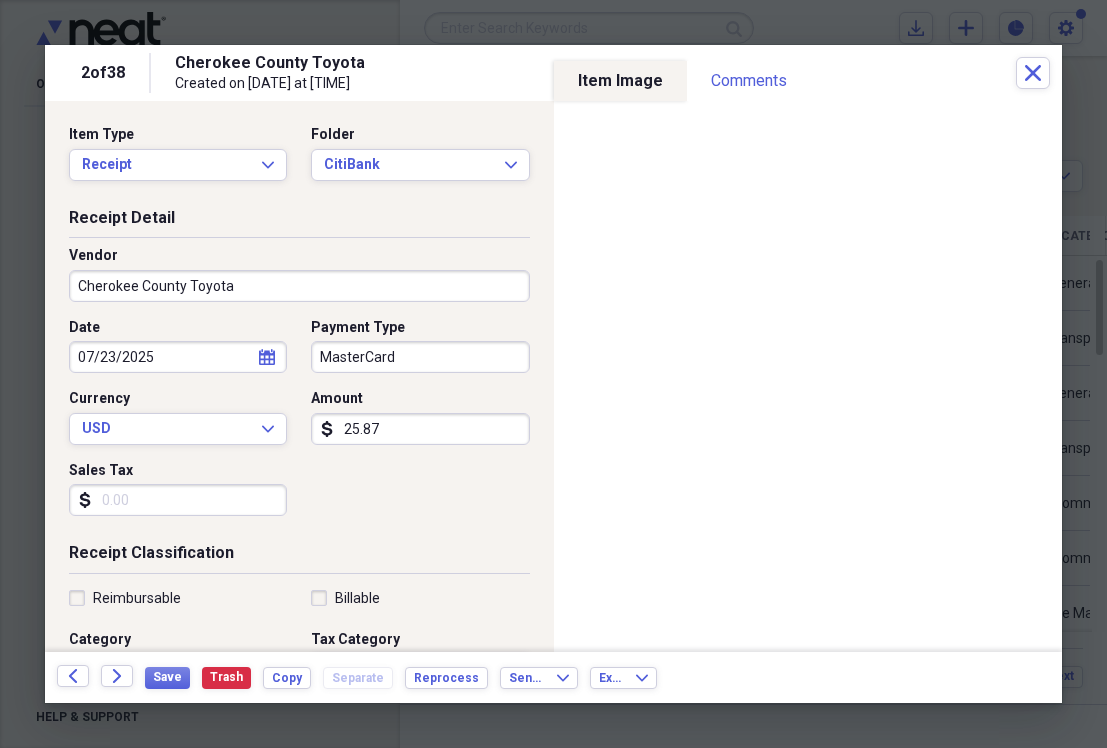 type on "[AMOUNT]" 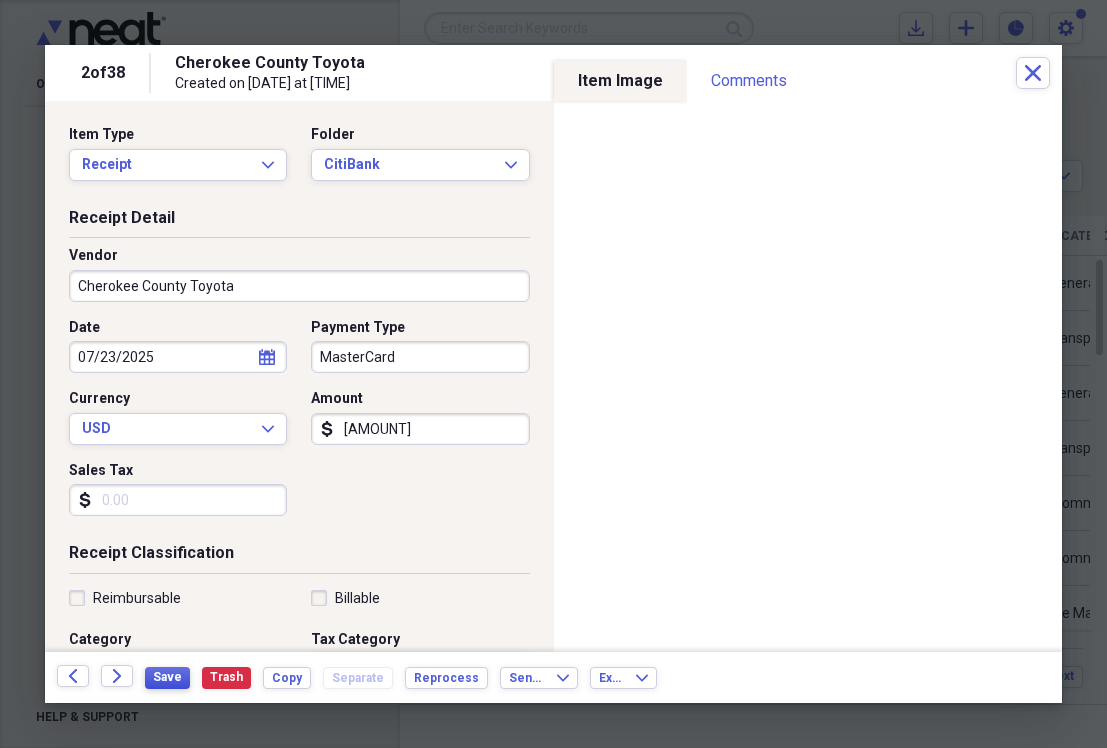 click on "Save" at bounding box center [167, 677] 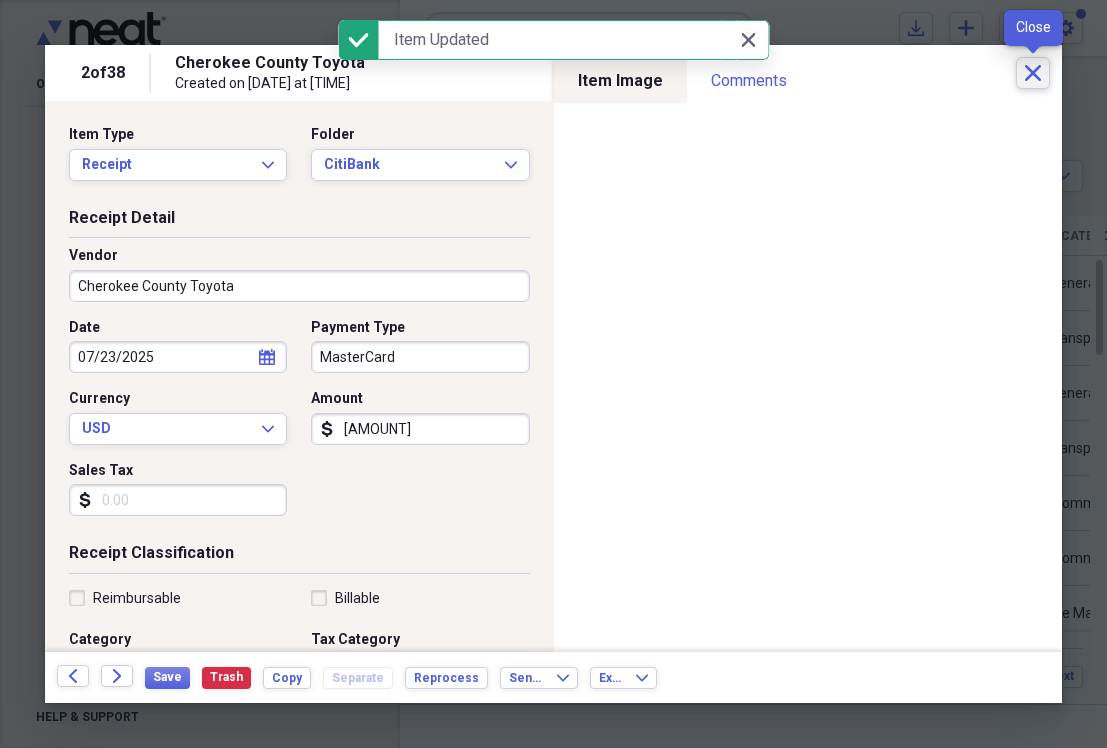 click on "Close" 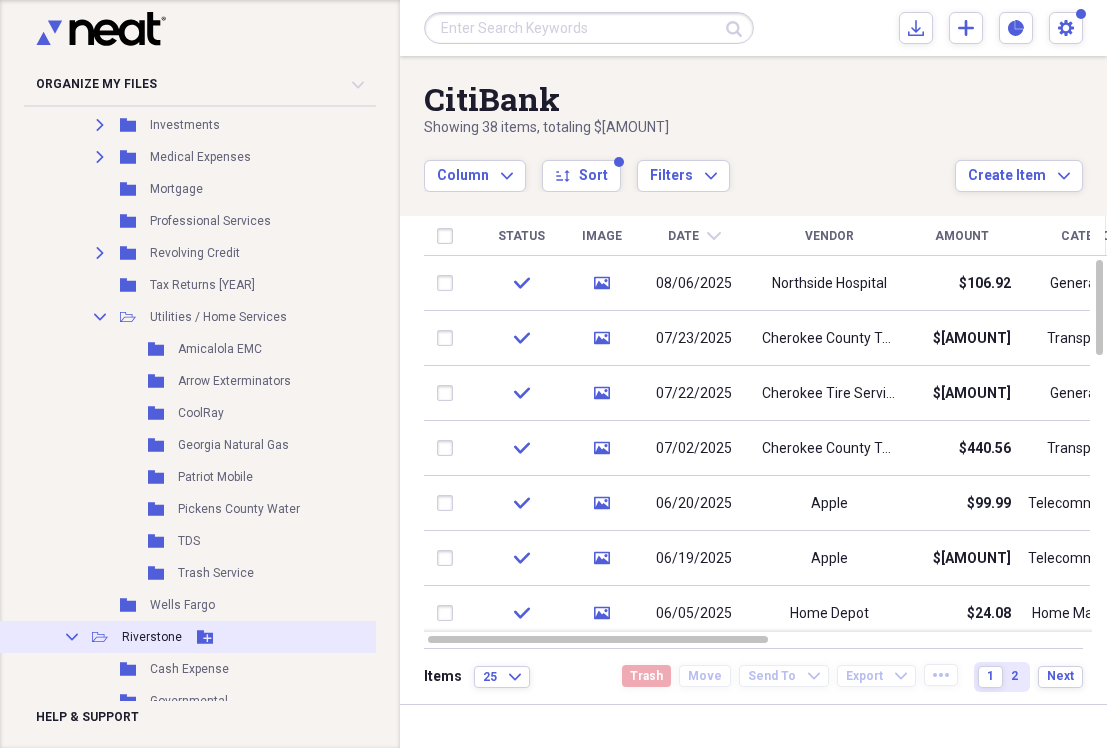 scroll, scrollTop: 1053, scrollLeft: 0, axis: vertical 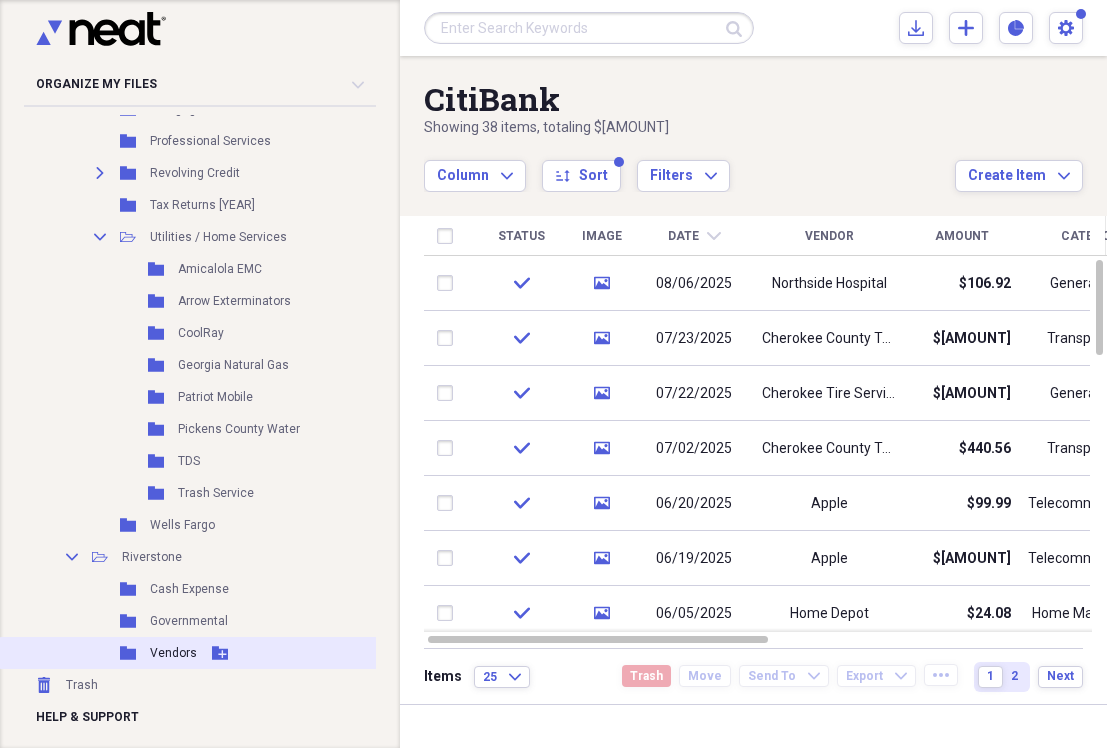 click on "Folder" 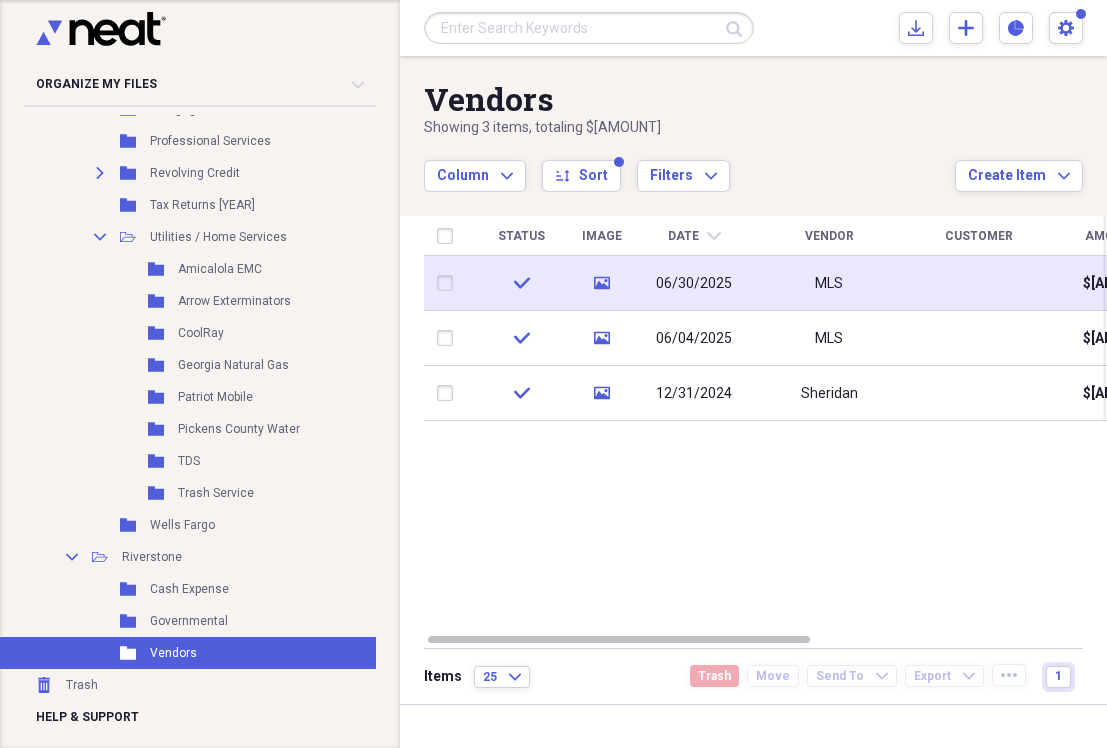 click on "06/30/2025" at bounding box center (694, 284) 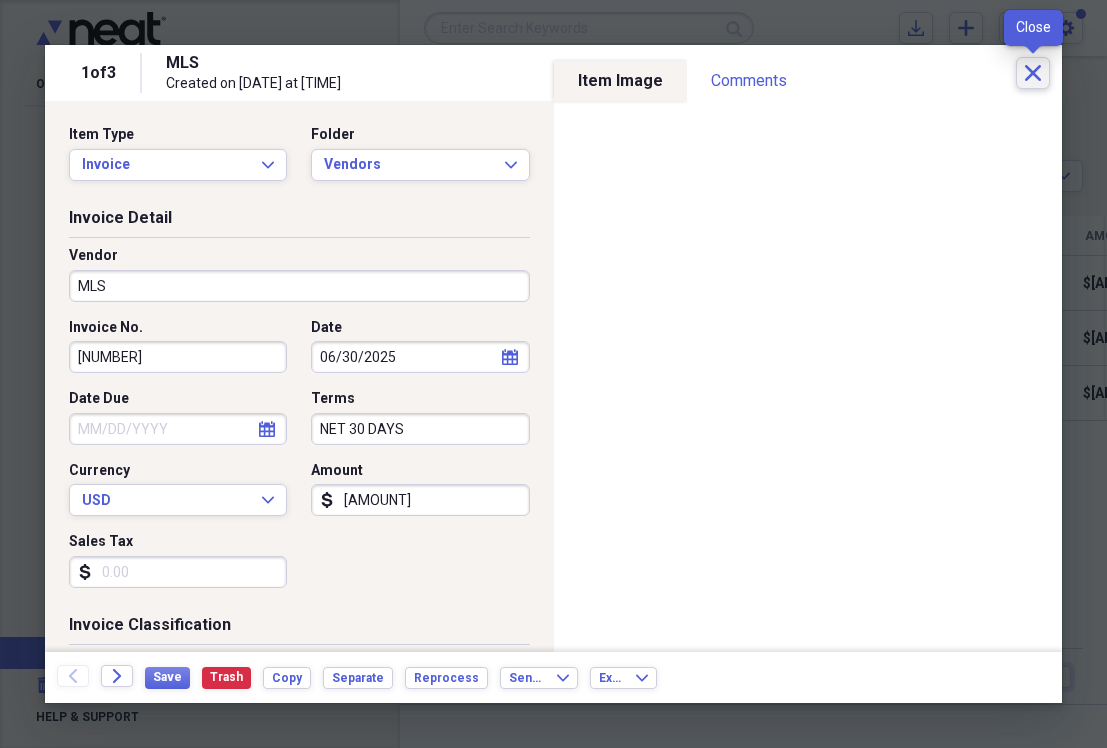 click on "Close" 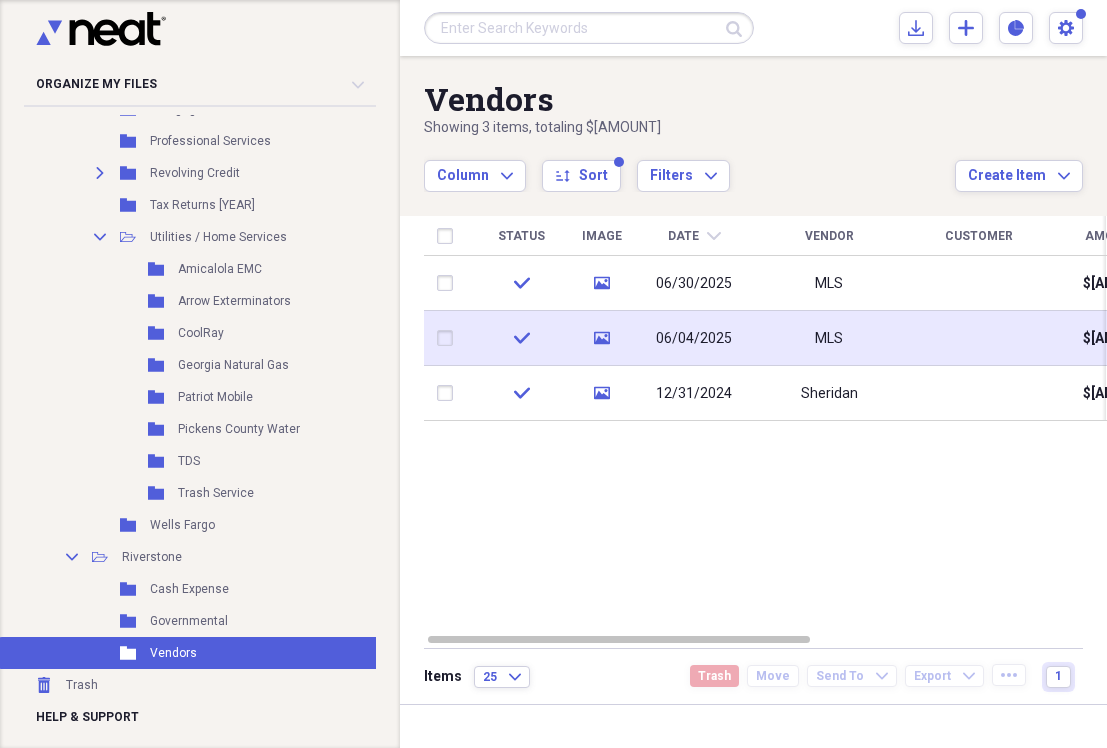 click on "06/04/2025" at bounding box center [694, 339] 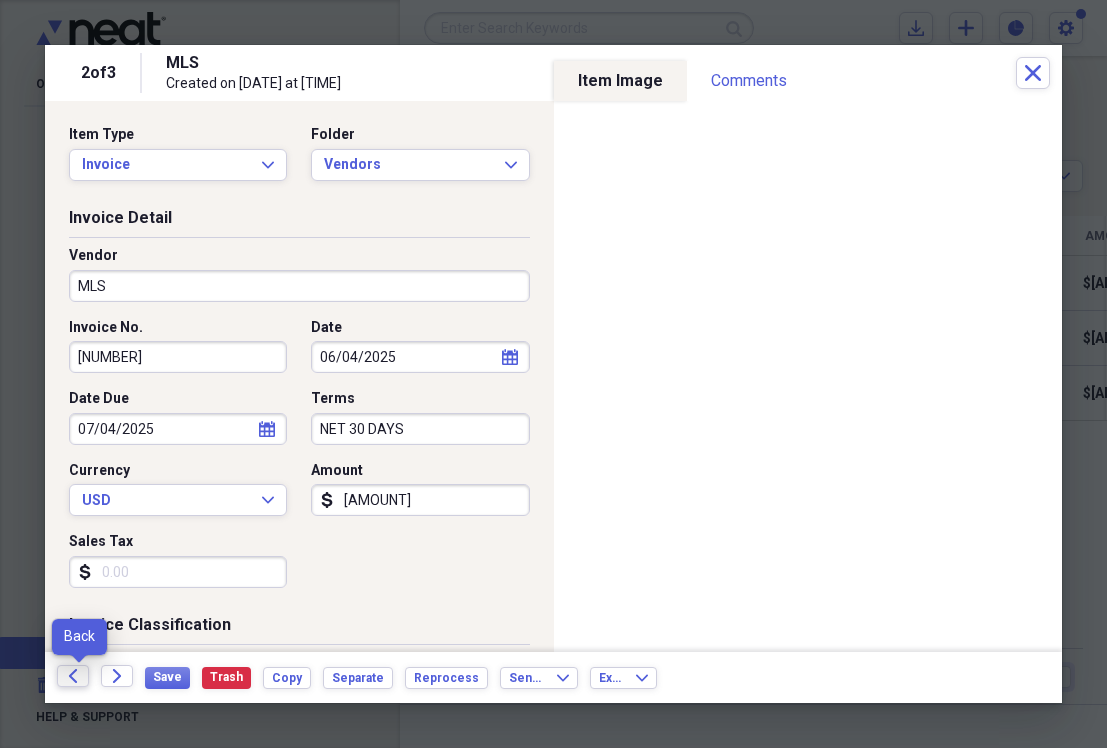 click on "Back" 